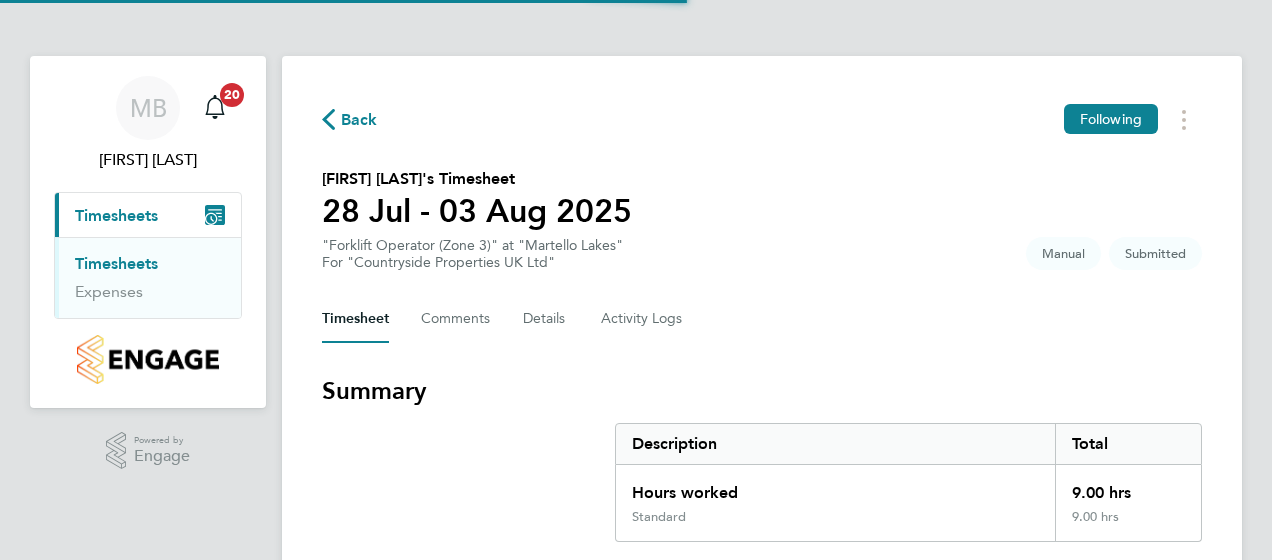 scroll, scrollTop: 0, scrollLeft: 0, axis: both 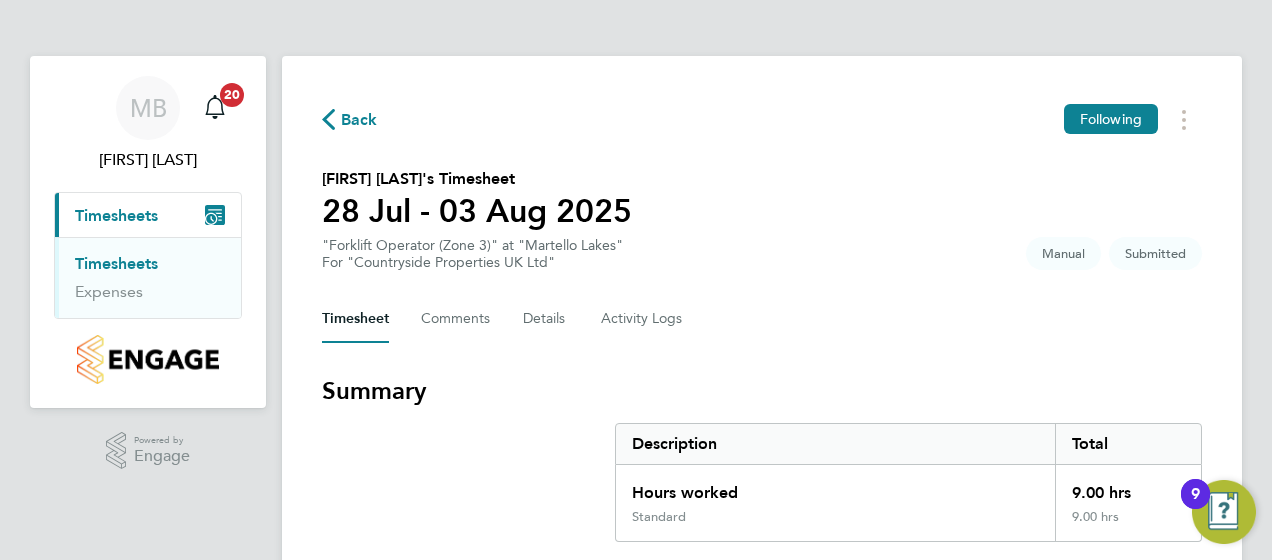click on "Timesheets" at bounding box center (116, 263) 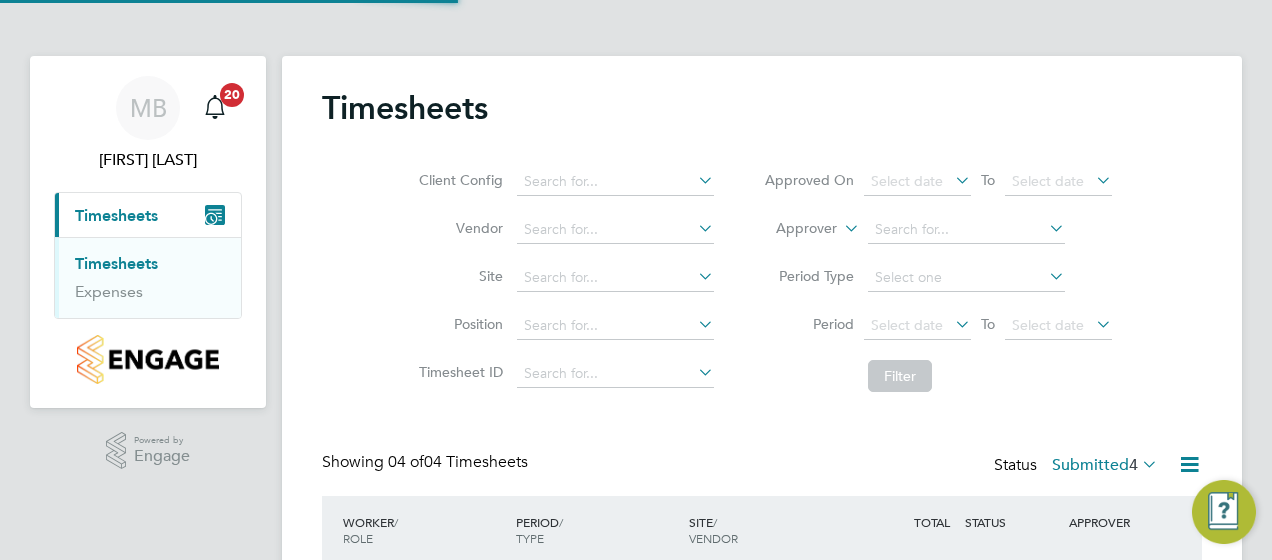 scroll, scrollTop: 10, scrollLeft: 10, axis: both 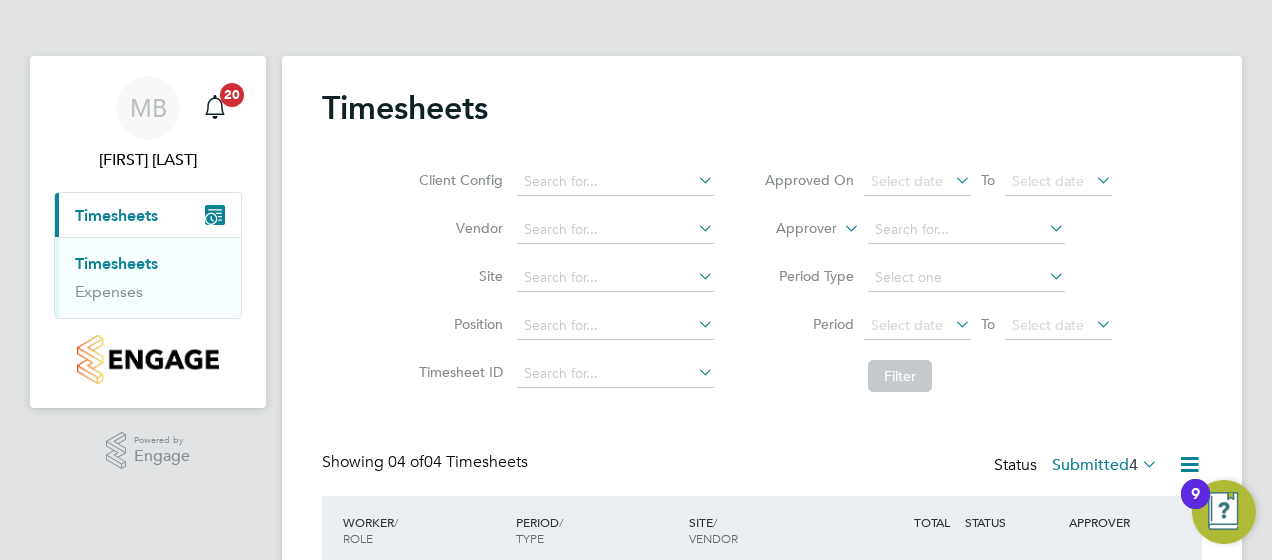 type 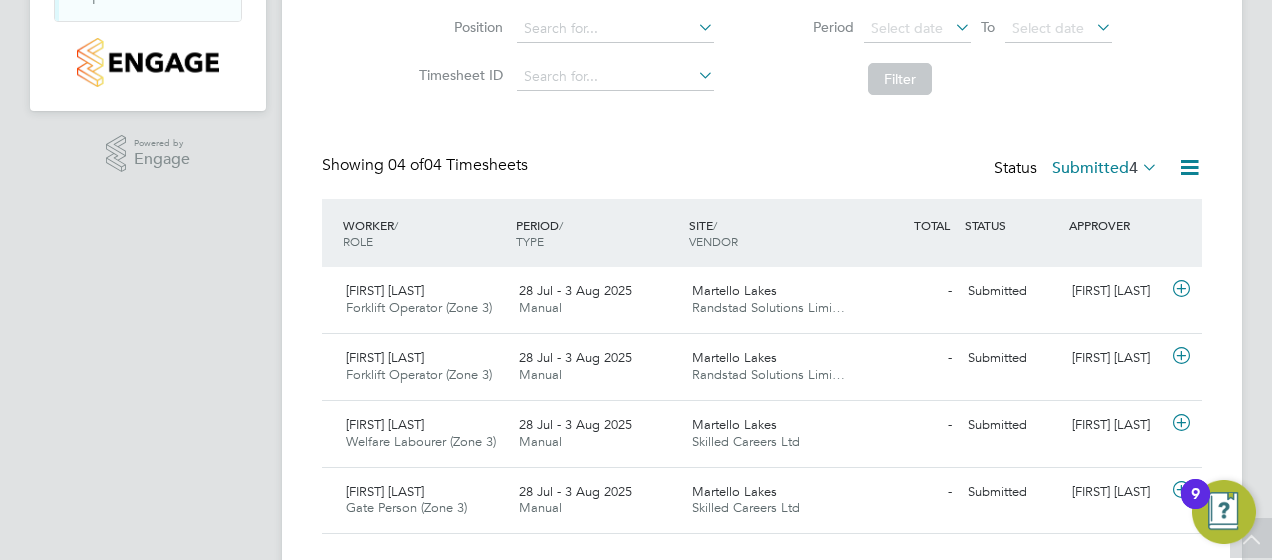 scroll, scrollTop: 341, scrollLeft: 0, axis: vertical 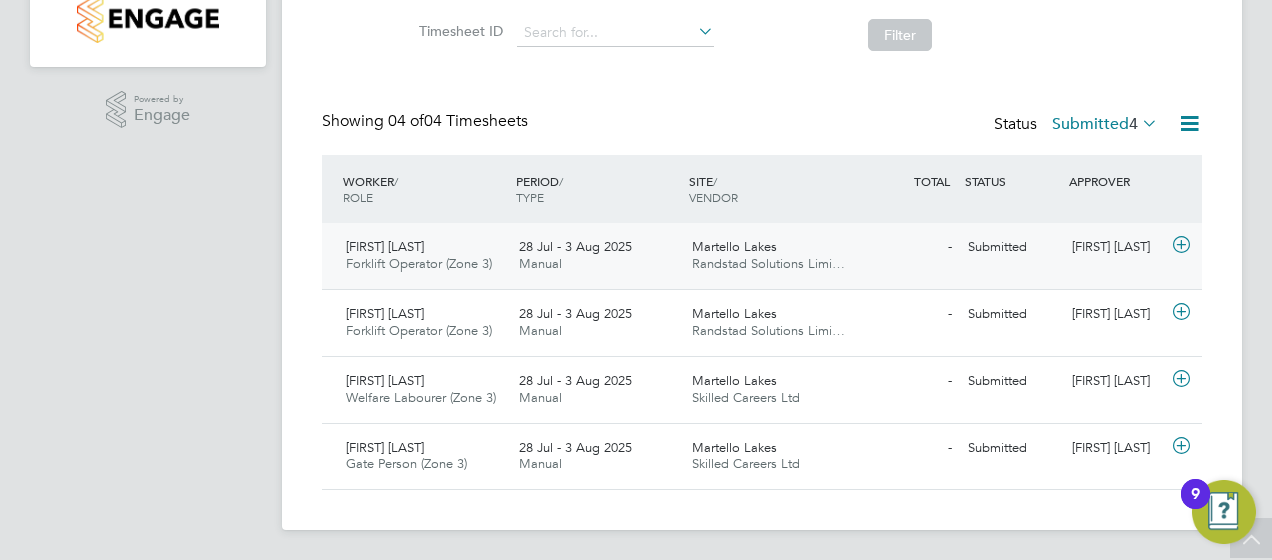 click 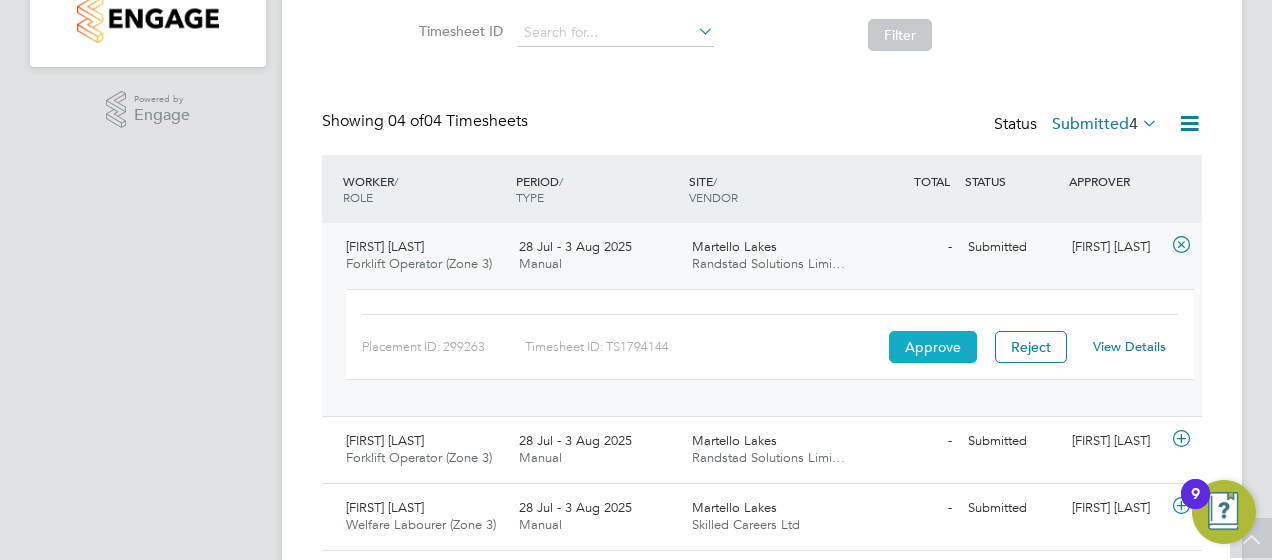 click on "Approve" 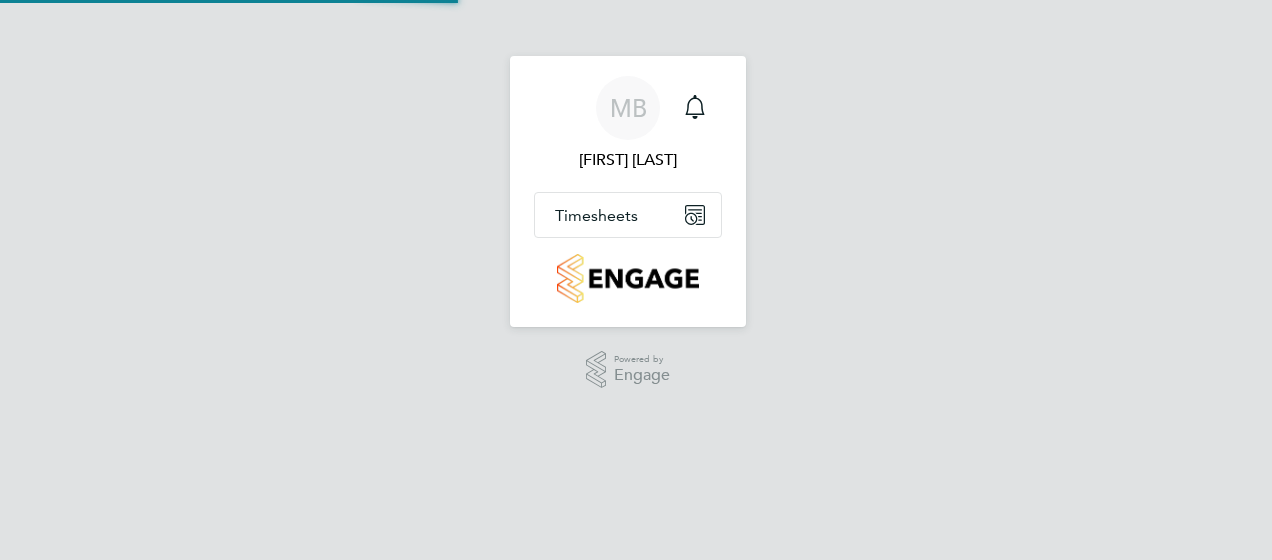 scroll, scrollTop: 0, scrollLeft: 0, axis: both 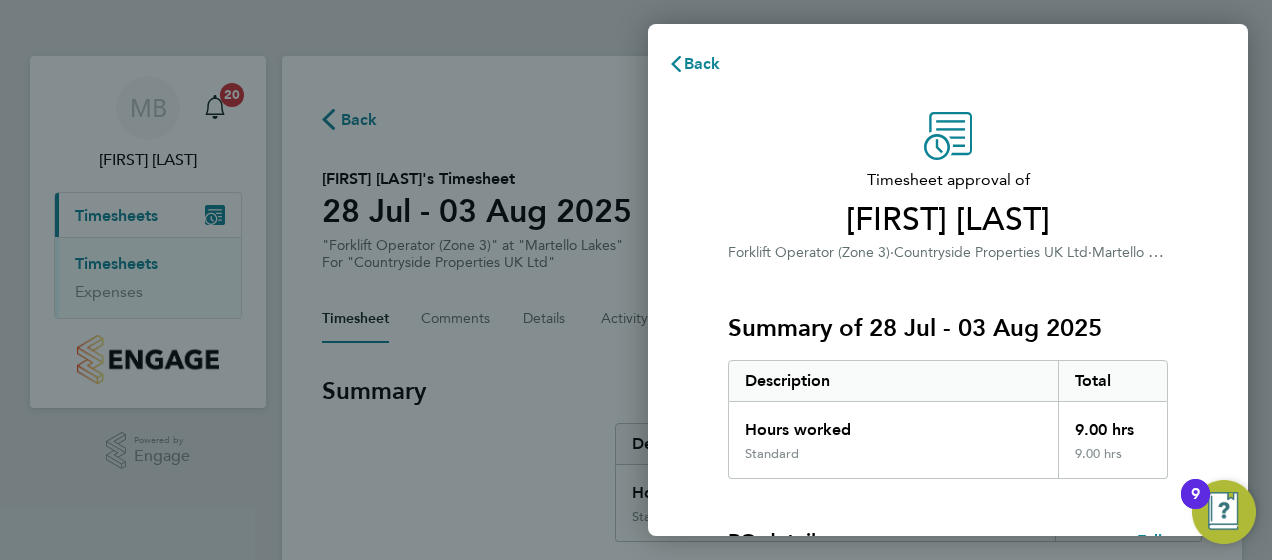 click on "Timesheet approval of   Steven Kelly   Forklift Operator (Zone 3)   ·   Countryside Properties UK Ltd   ·   Martello Lakes   Summary of 28 Jul - 03 Aug 2025   Description   Total   Hours worked   9.00 hrs   Standard   9.00 hrs  PO details  Edit   PO number   S-EMLHY/00011   Start date   20 May 2025   Finish date   21 Apr 2027   Please review all details before approving this timesheet.   Timesheets for this client cannot be approved without a PO.   Confirm Timesheet Approval" 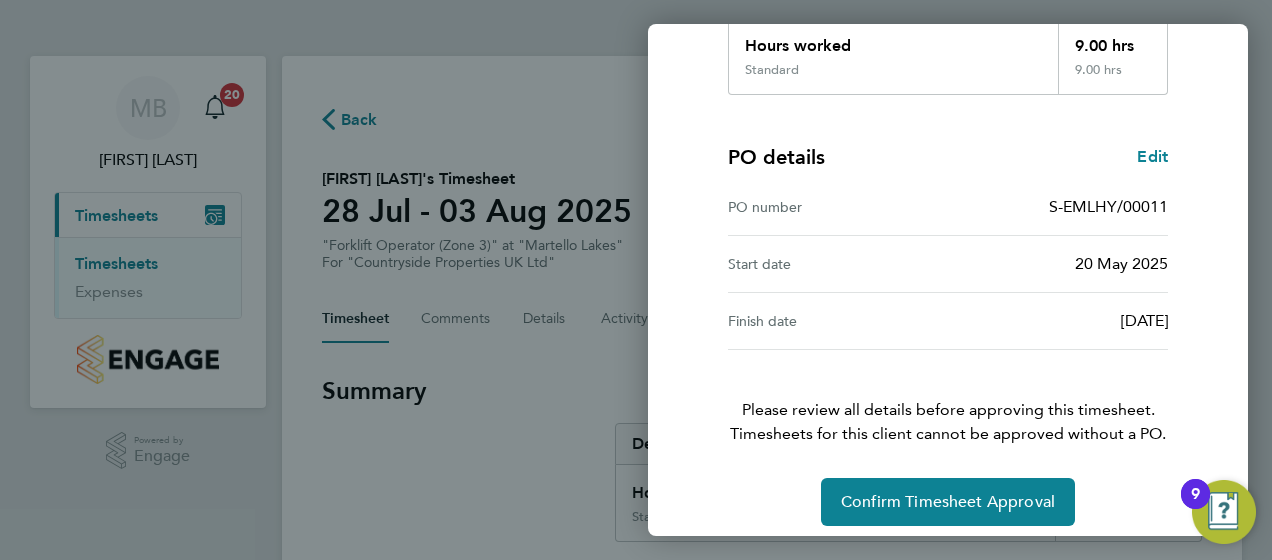 scroll, scrollTop: 396, scrollLeft: 0, axis: vertical 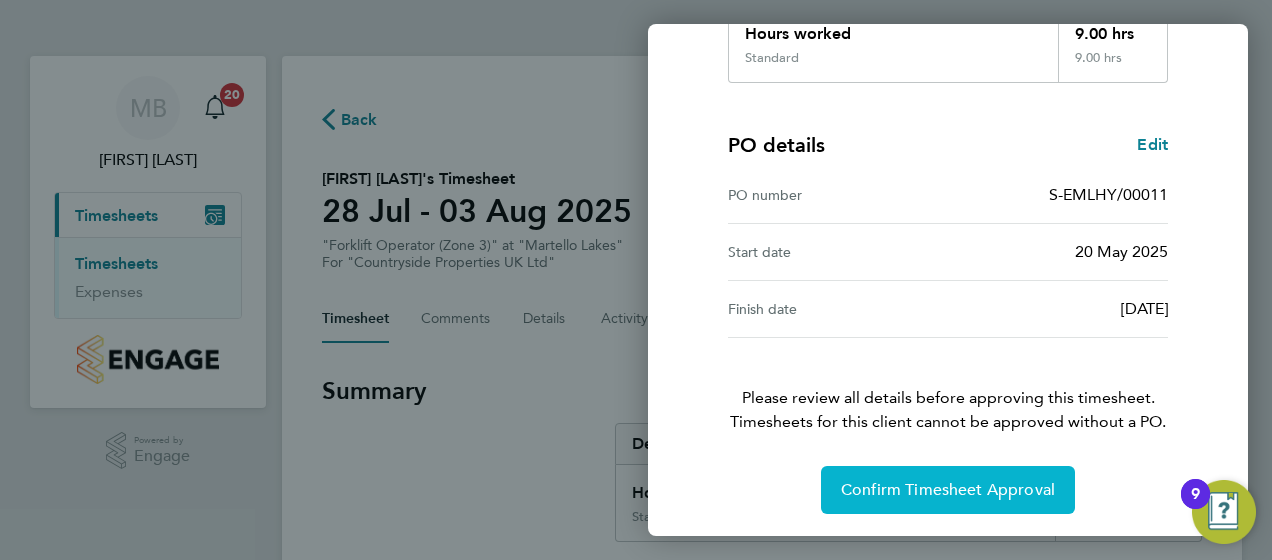 click on "Confirm Timesheet Approval" 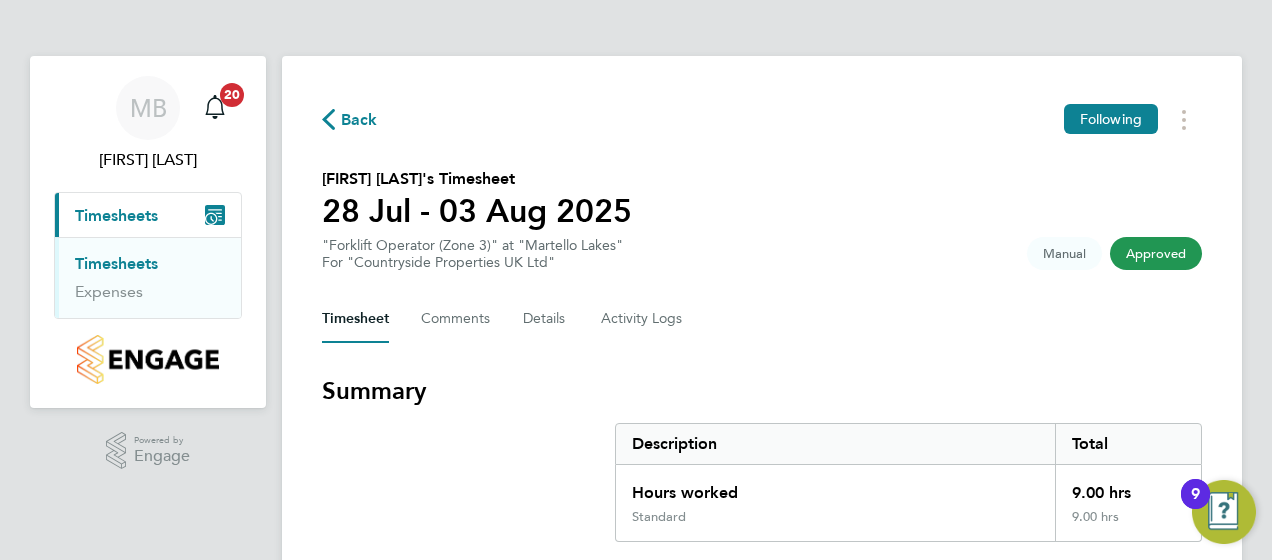 click on "Timesheets" at bounding box center (116, 263) 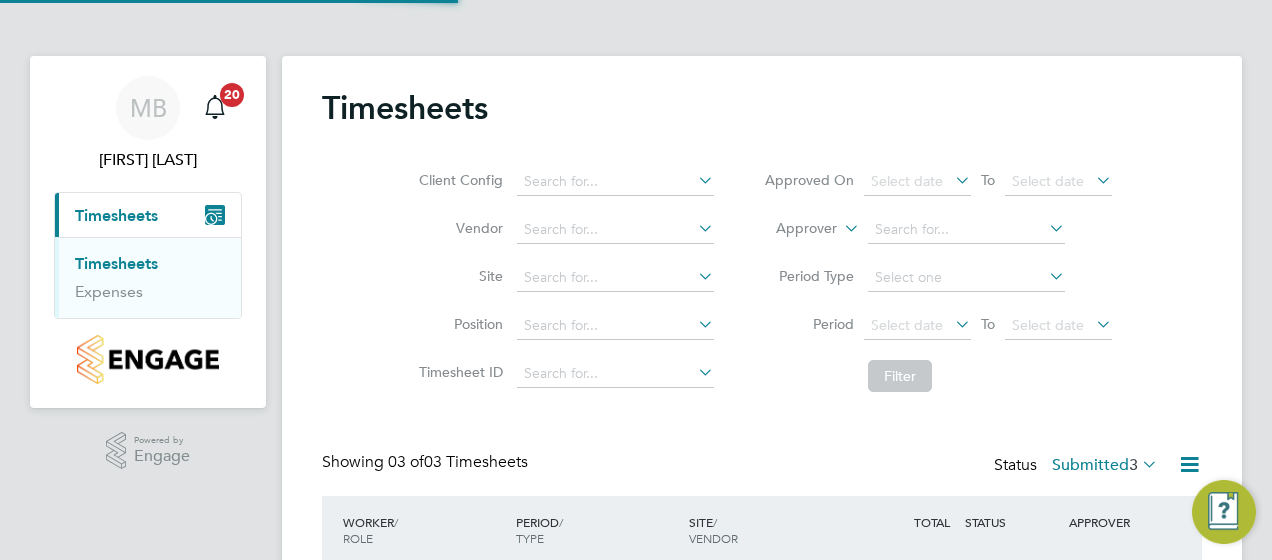 scroll, scrollTop: 10, scrollLeft: 10, axis: both 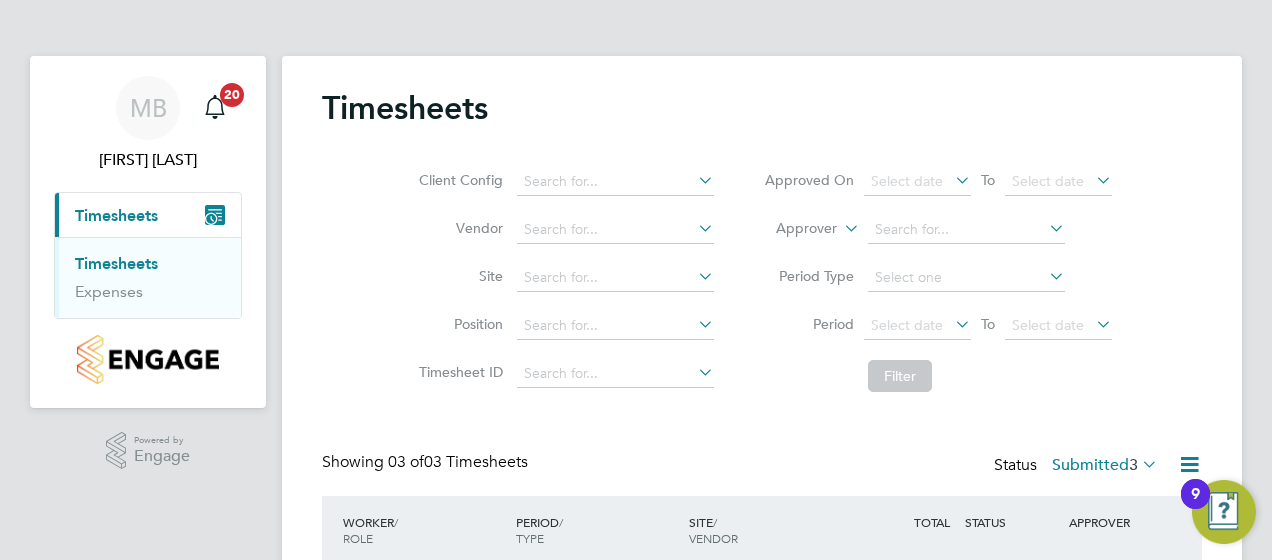type 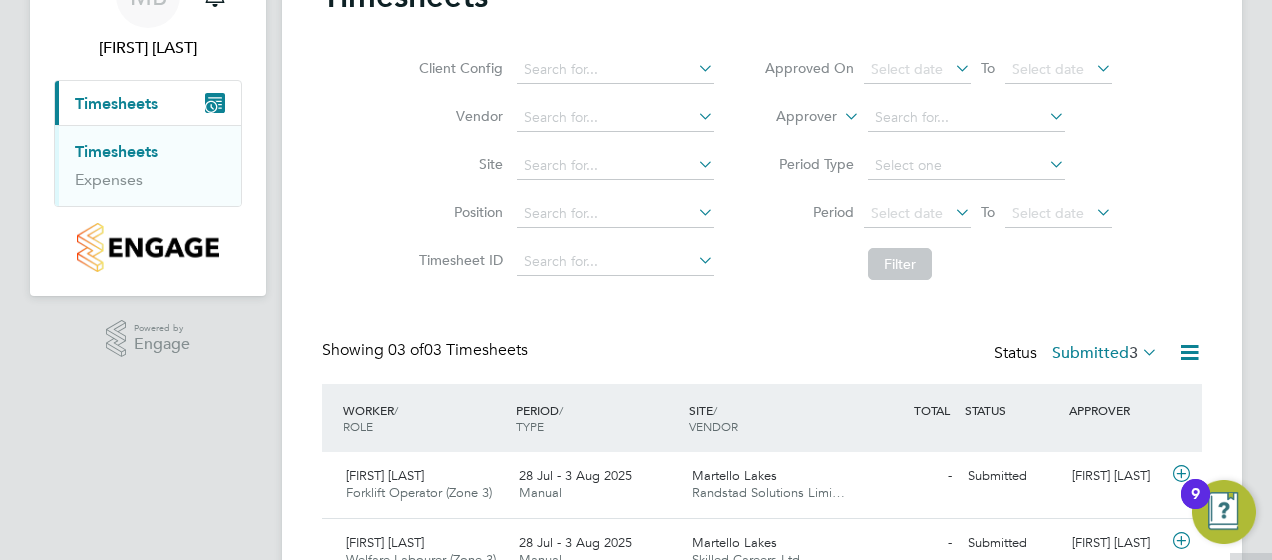 scroll, scrollTop: 274, scrollLeft: 0, axis: vertical 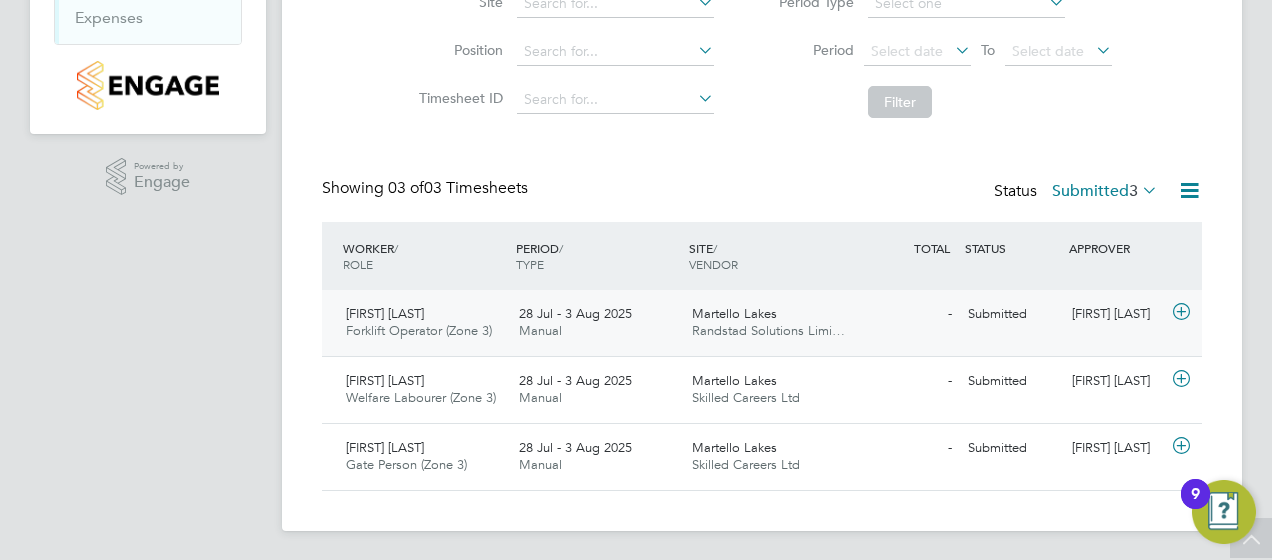 click 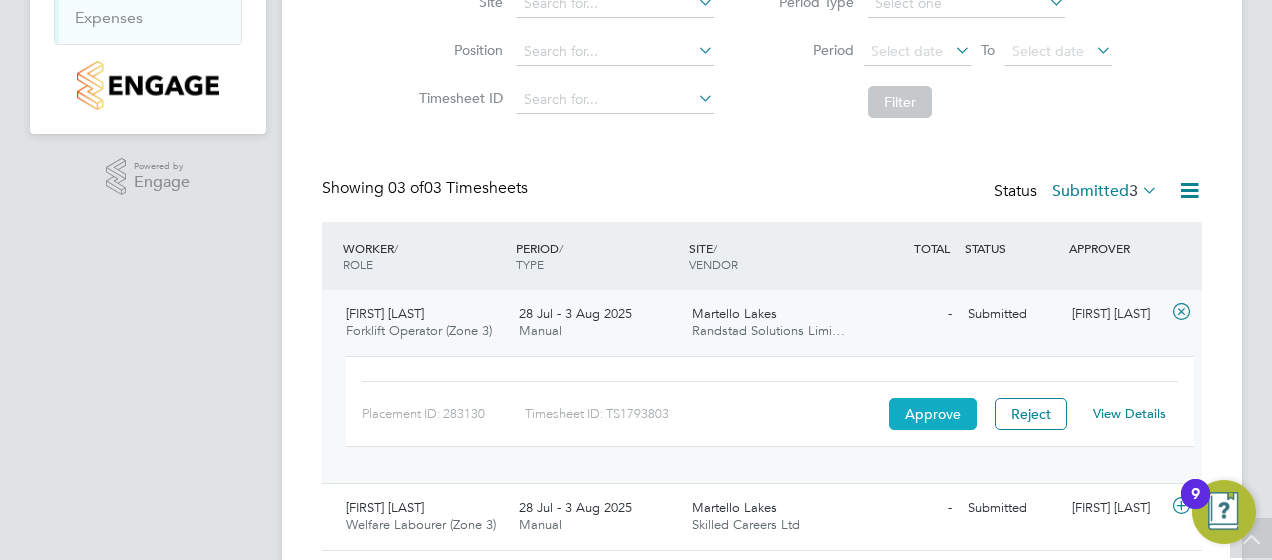 click on "Approve" 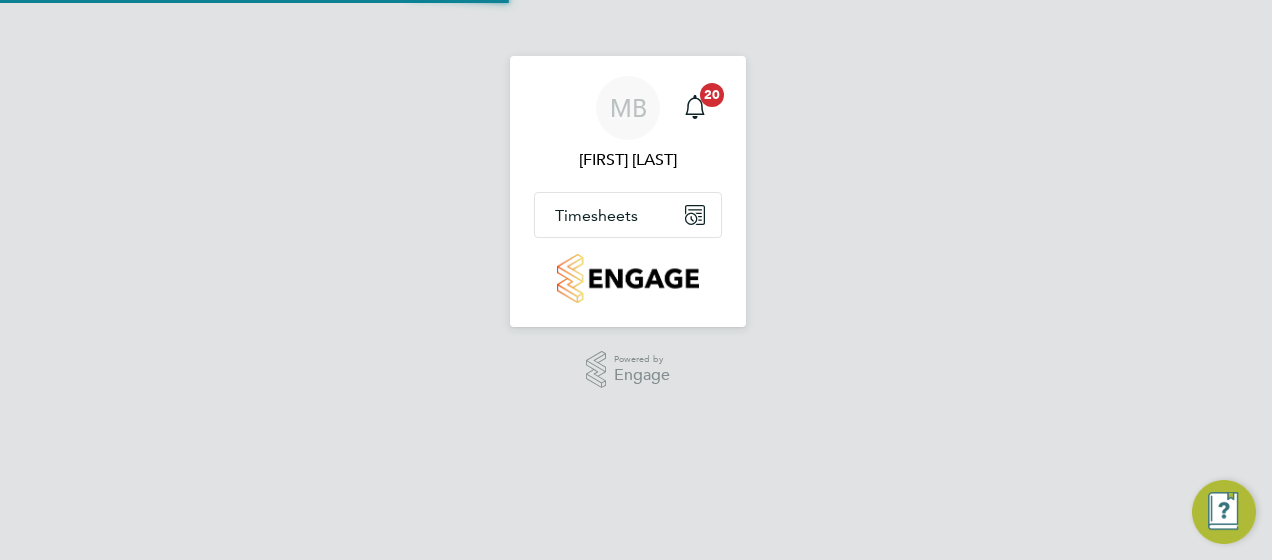 scroll, scrollTop: 0, scrollLeft: 0, axis: both 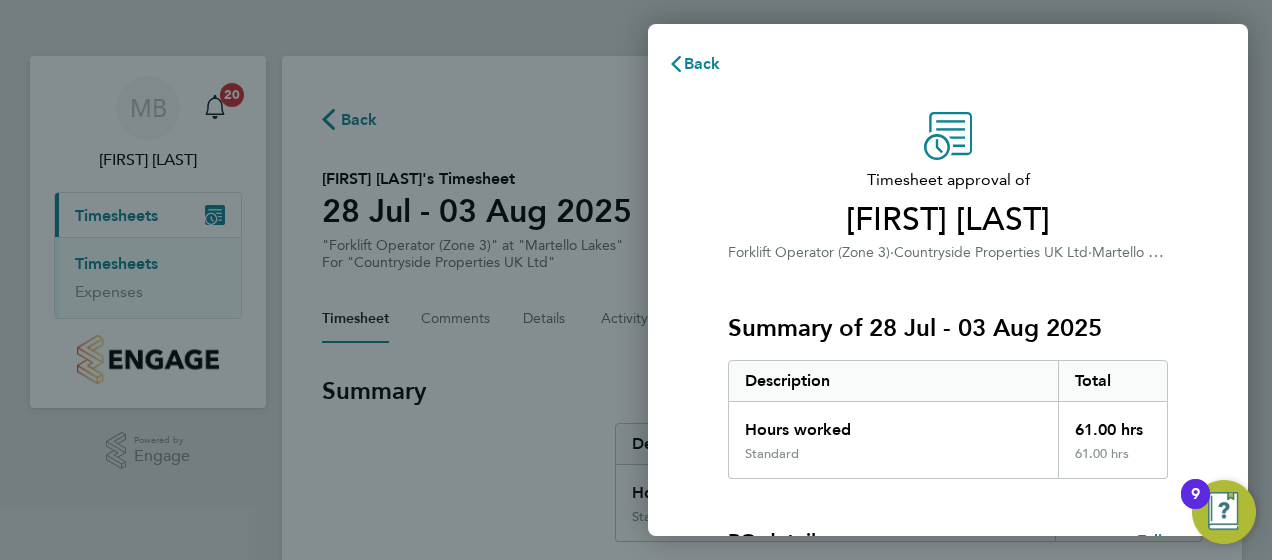 click on "Timesheet approval of   [FIRST] [LAST]   Forklift Operator (Zone 3)   ·   Countryside Properties UK Ltd   ·   [LOCATION]   Summary of [DATE] - [DATE]   Description   Total   Hours worked   61.00 hrs   Standard   61.00 hrs  PO details  Edit   PO number   [PO_NUMBER]   Start date   [DATE]   Finish date   [DATE]   Please review all details before approving this timesheet.   Timesheets for this client cannot be approved without a PO.   Confirm Timesheet Approval" 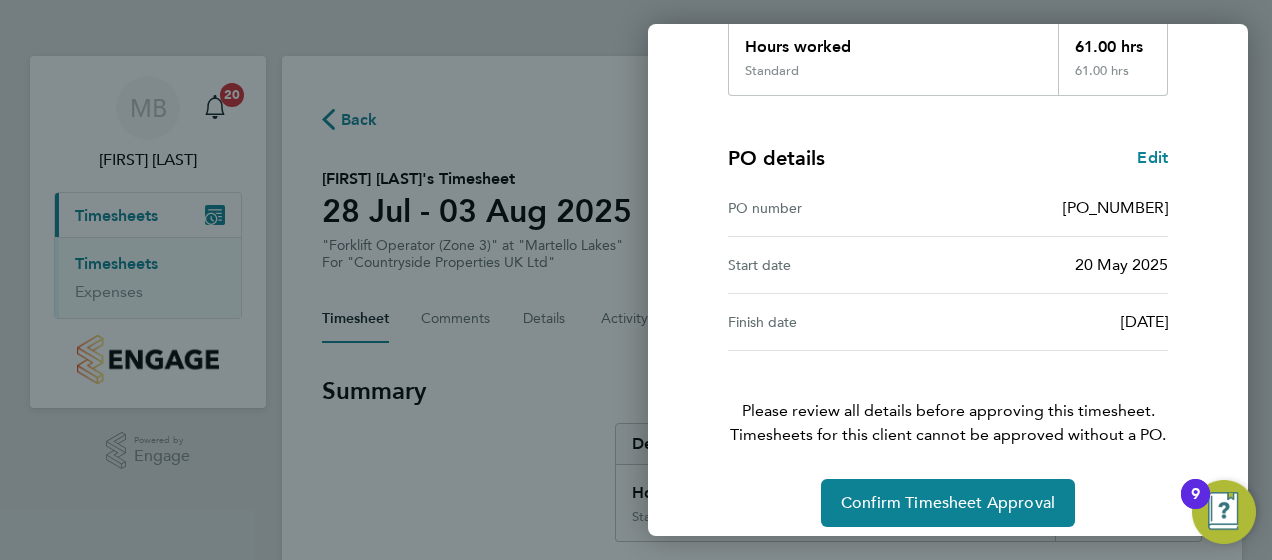 scroll, scrollTop: 396, scrollLeft: 0, axis: vertical 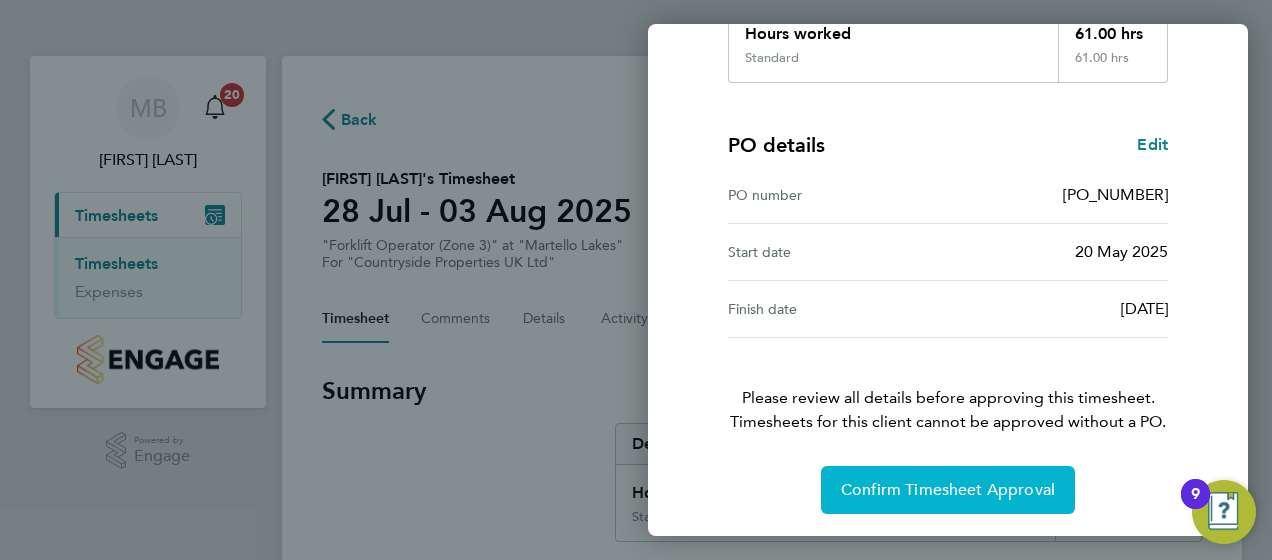 click on "Confirm Timesheet Approval" 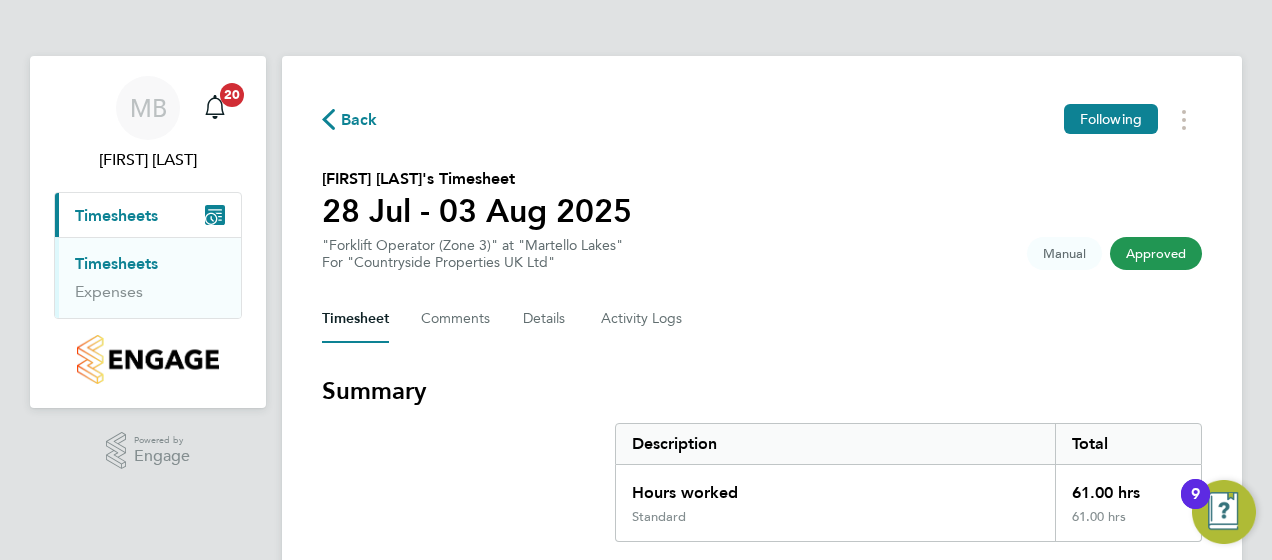 click on "Timesheets" at bounding box center [116, 263] 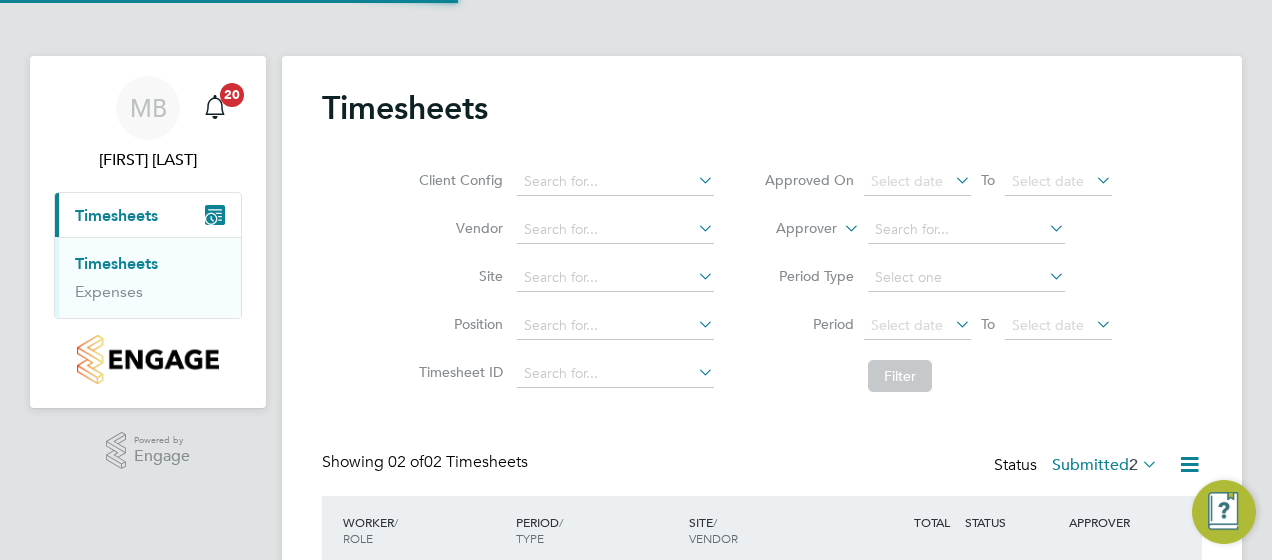 scroll, scrollTop: 10, scrollLeft: 10, axis: both 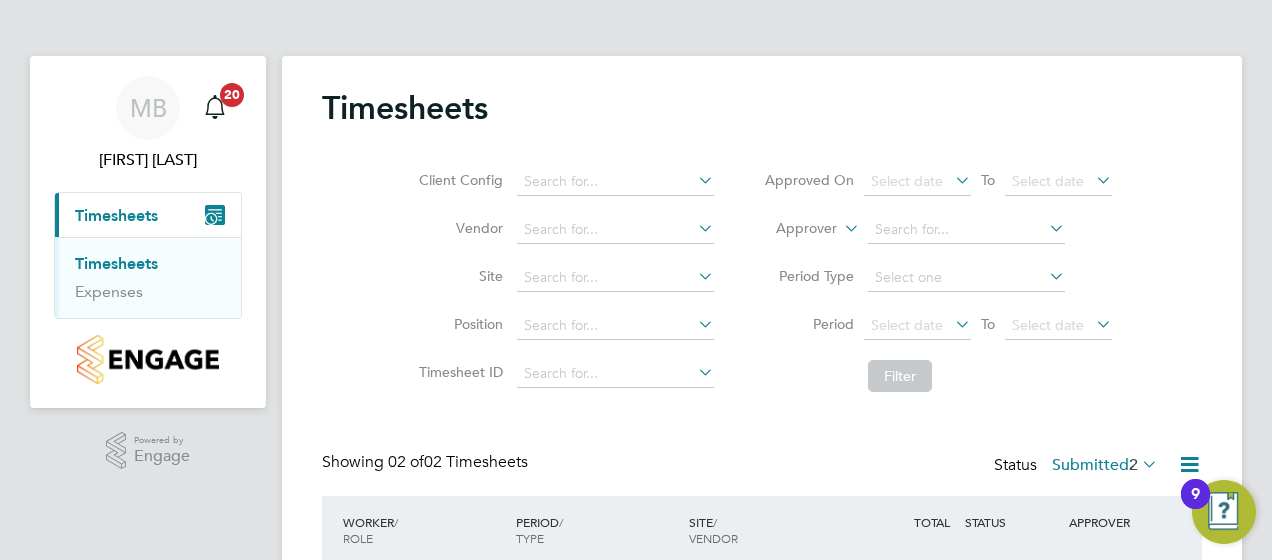 type 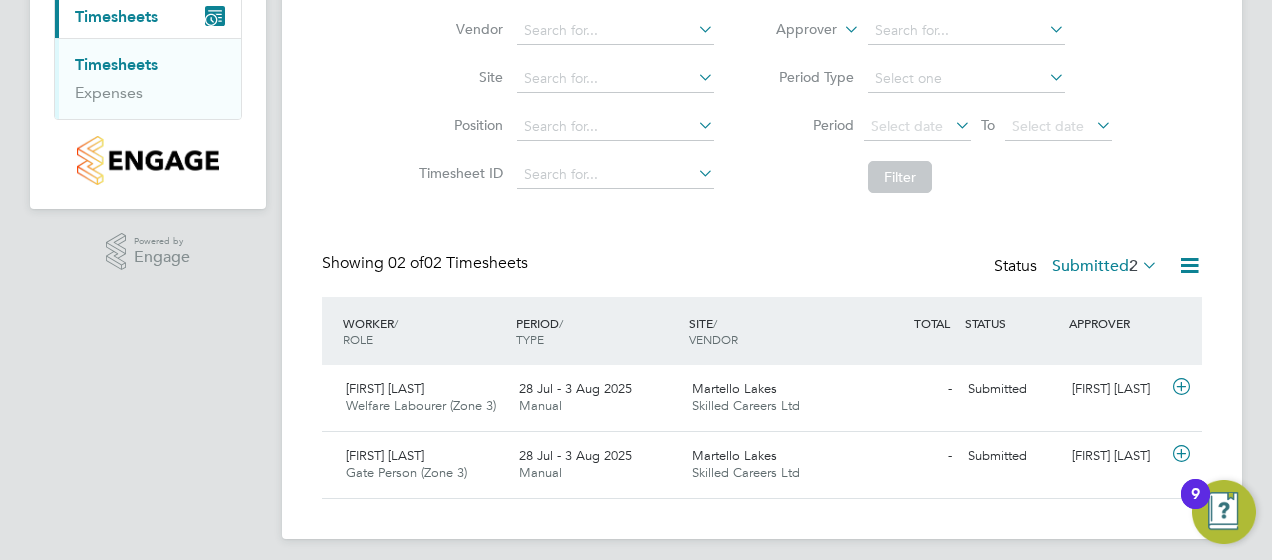 scroll, scrollTop: 208, scrollLeft: 0, axis: vertical 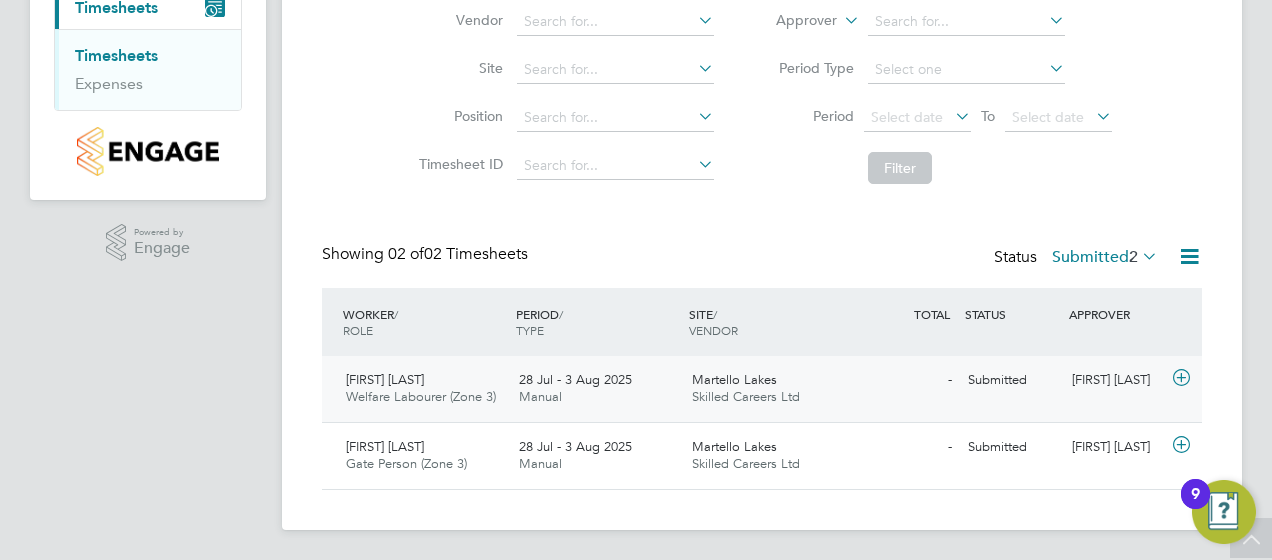 click 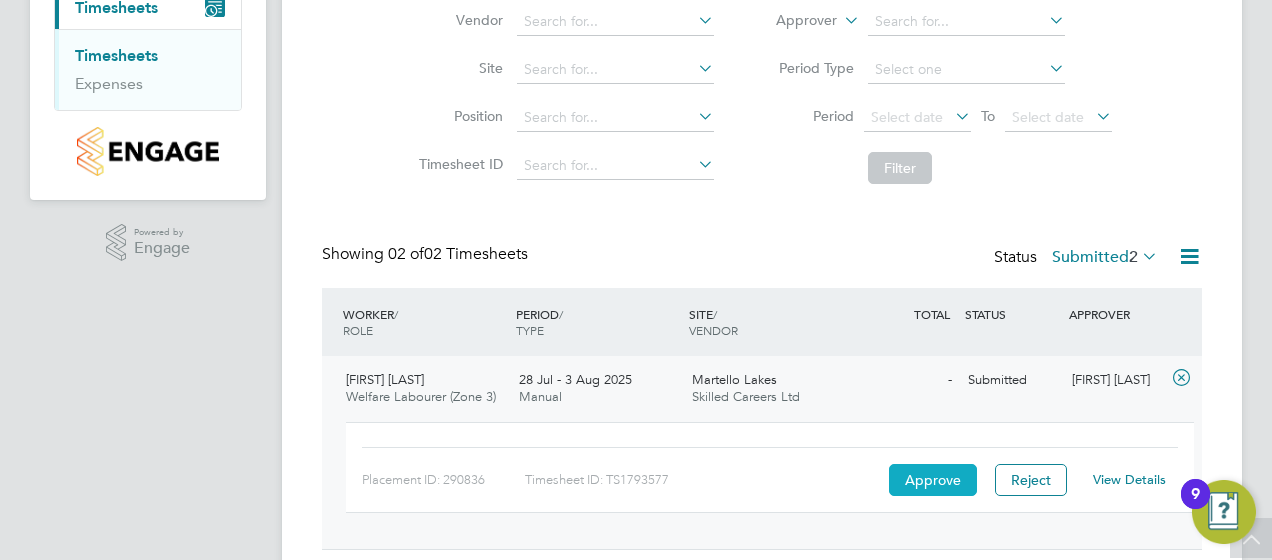 click on "Approve" 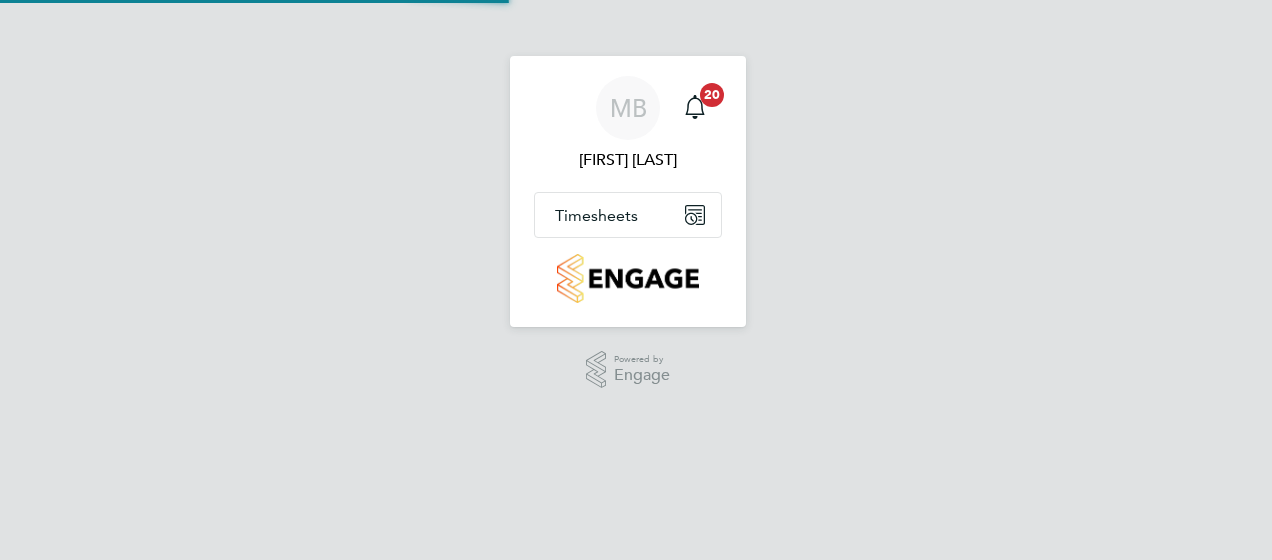 scroll, scrollTop: 0, scrollLeft: 0, axis: both 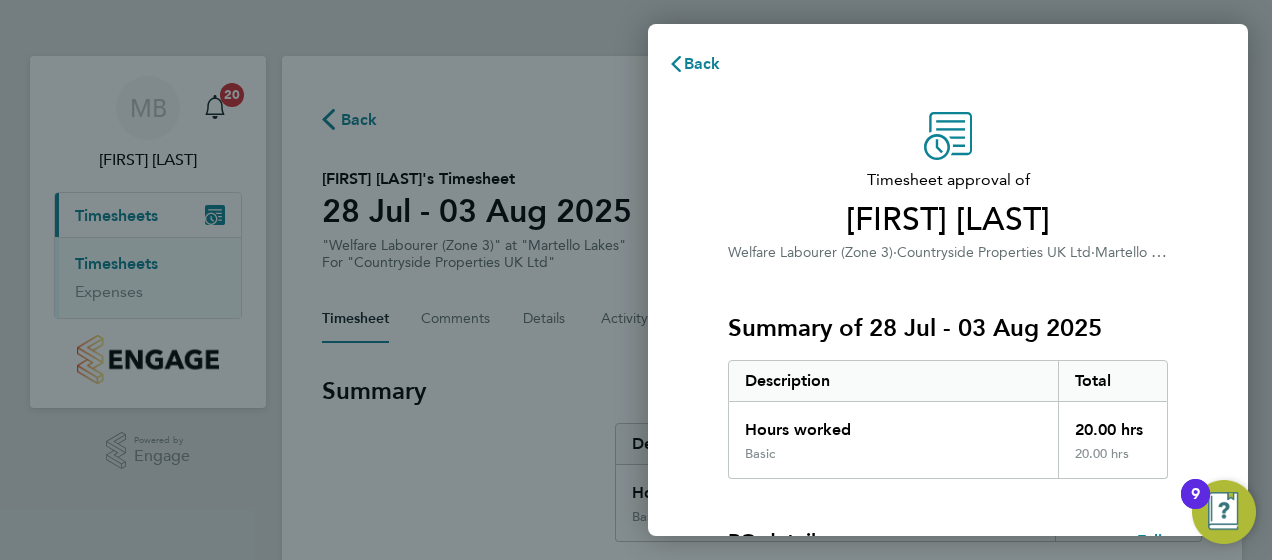 click on "Timesheet approval of   Maria Casey   Welfare Labourer (Zone 3)   ·   Countryside Properties UK Ltd   ·   Martello Lakes   Summary of 28 Jul - 03 Aug 2025   Description   Total   Hours worked   20.00 hrs   Basic   20.00 hrs  PO details  Edit   PO number   S-EMLHY/00024   Start date   26 May 2025   Finish date   31 Dec 2026   Please review all details before approving this timesheet.   Timesheets for this client cannot be approved without a PO.   Confirm Timesheet Approval" 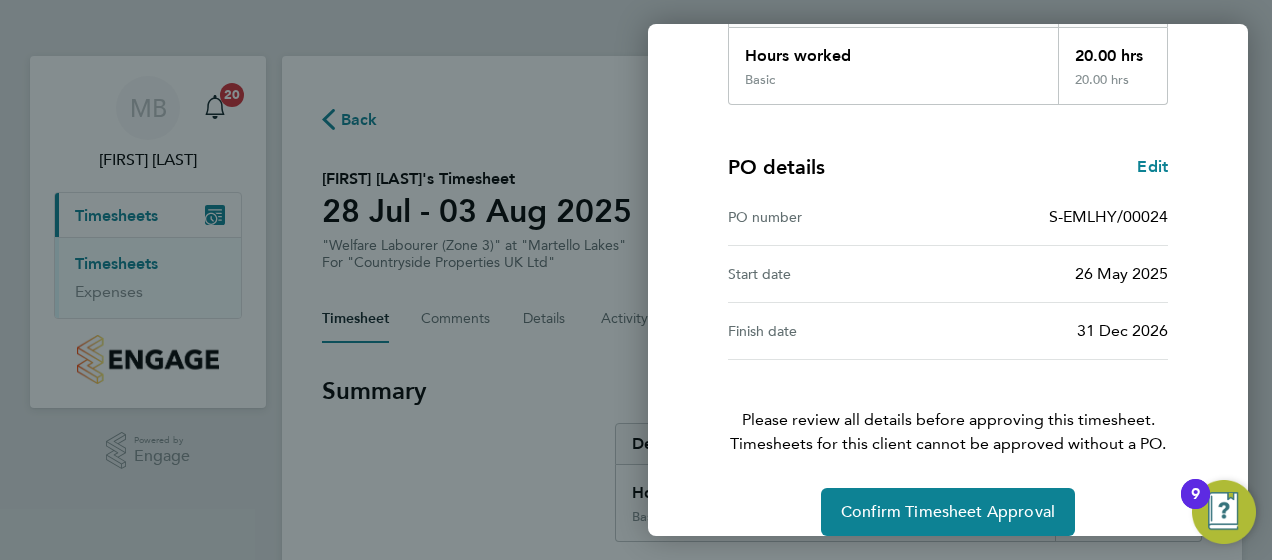 scroll, scrollTop: 396, scrollLeft: 0, axis: vertical 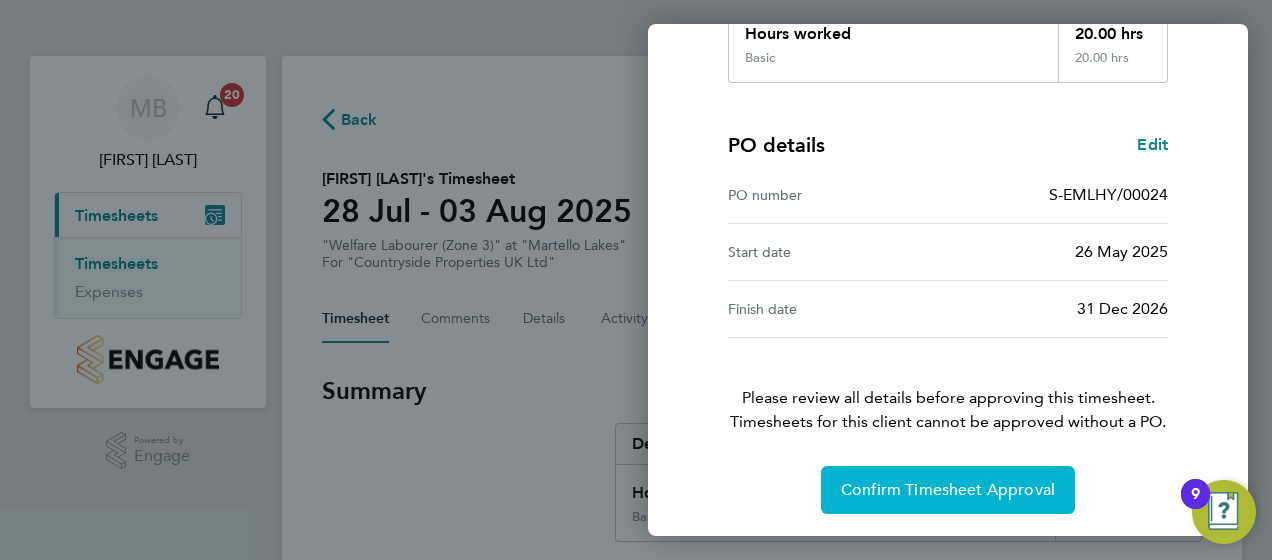click on "Confirm Timesheet Approval" 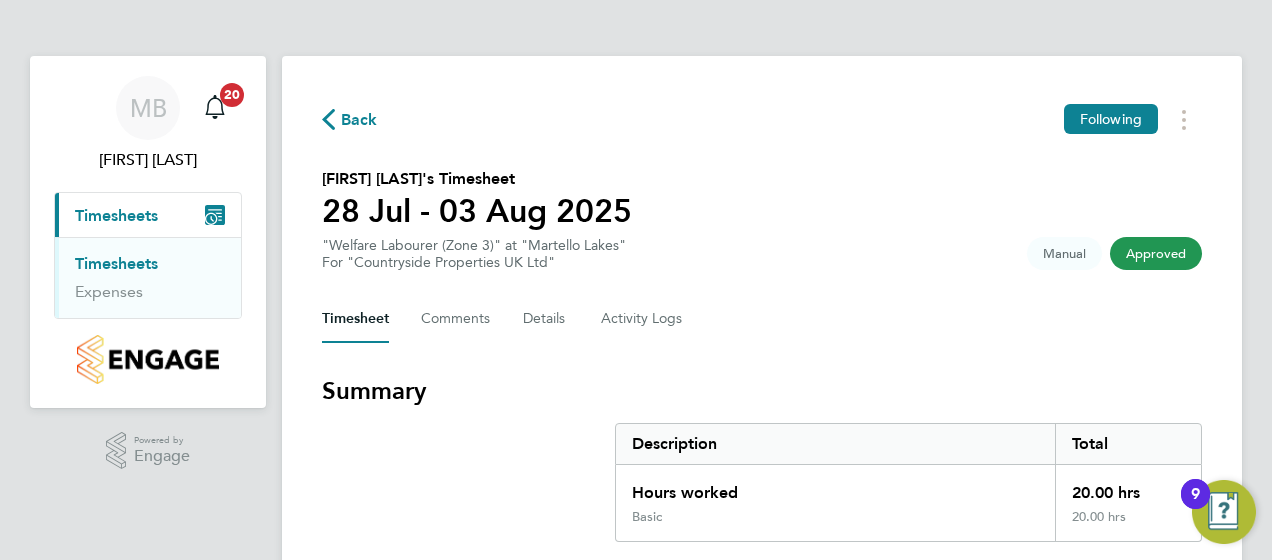 click on "Timesheets" at bounding box center [116, 263] 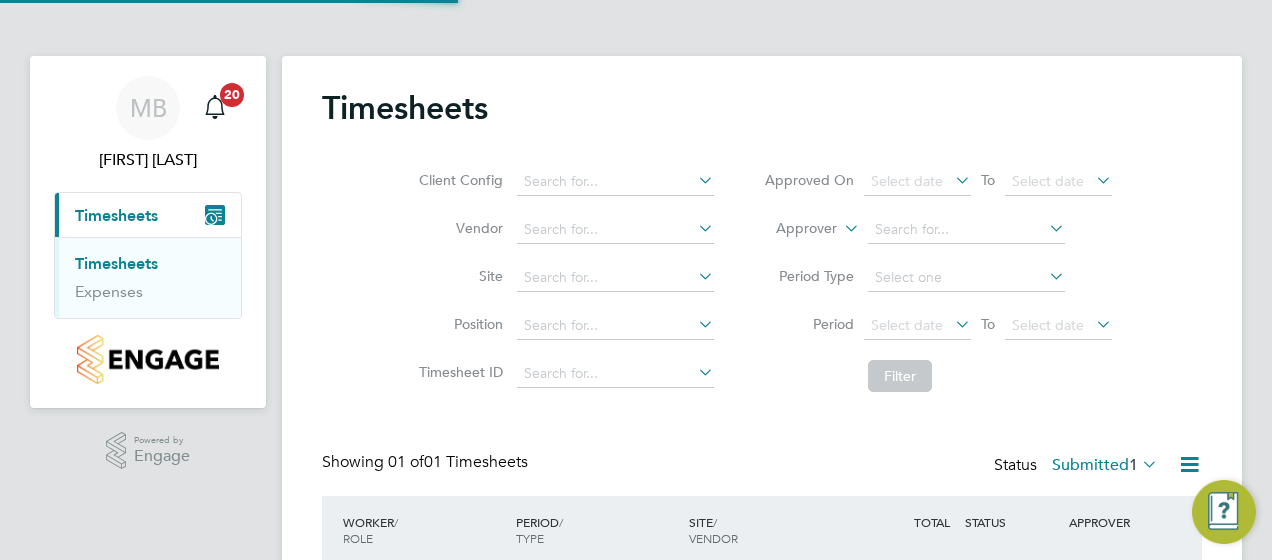 scroll, scrollTop: 10, scrollLeft: 10, axis: both 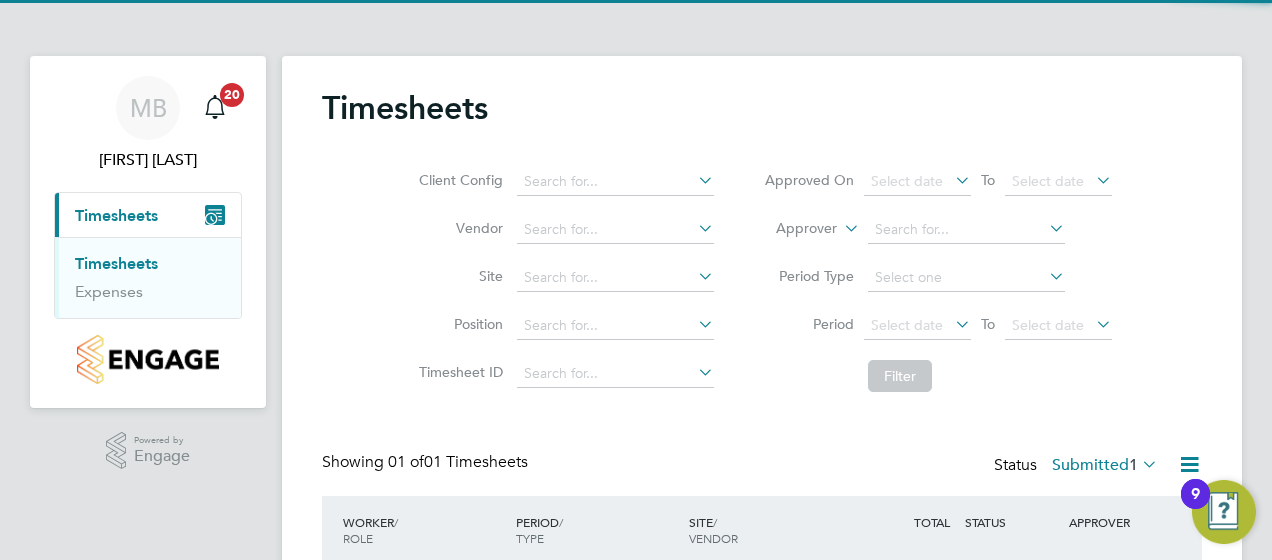 type 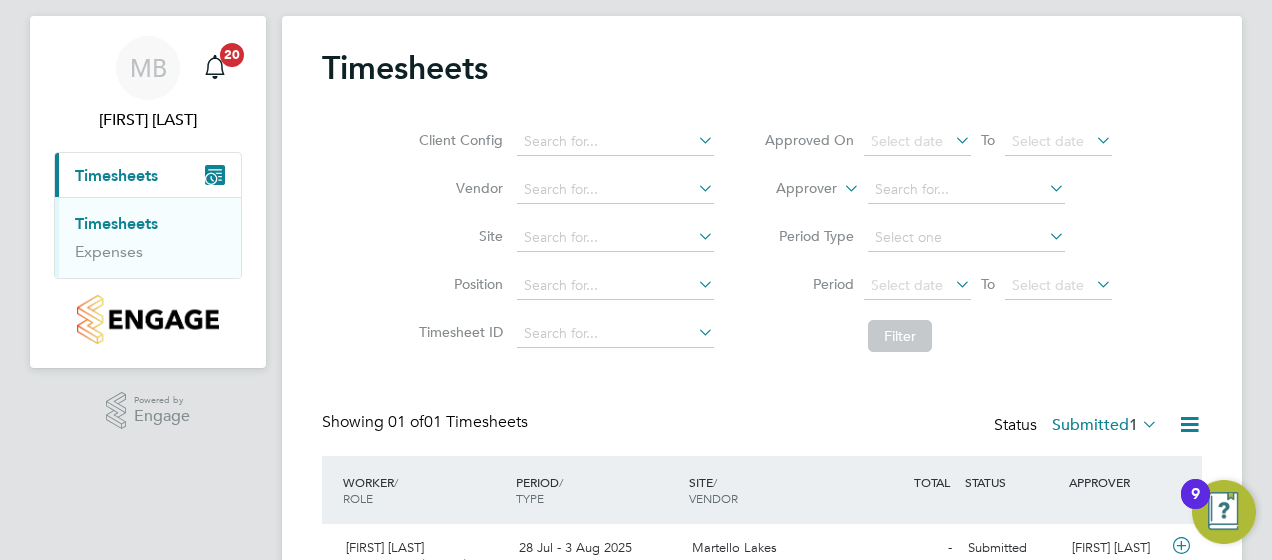 scroll, scrollTop: 142, scrollLeft: 0, axis: vertical 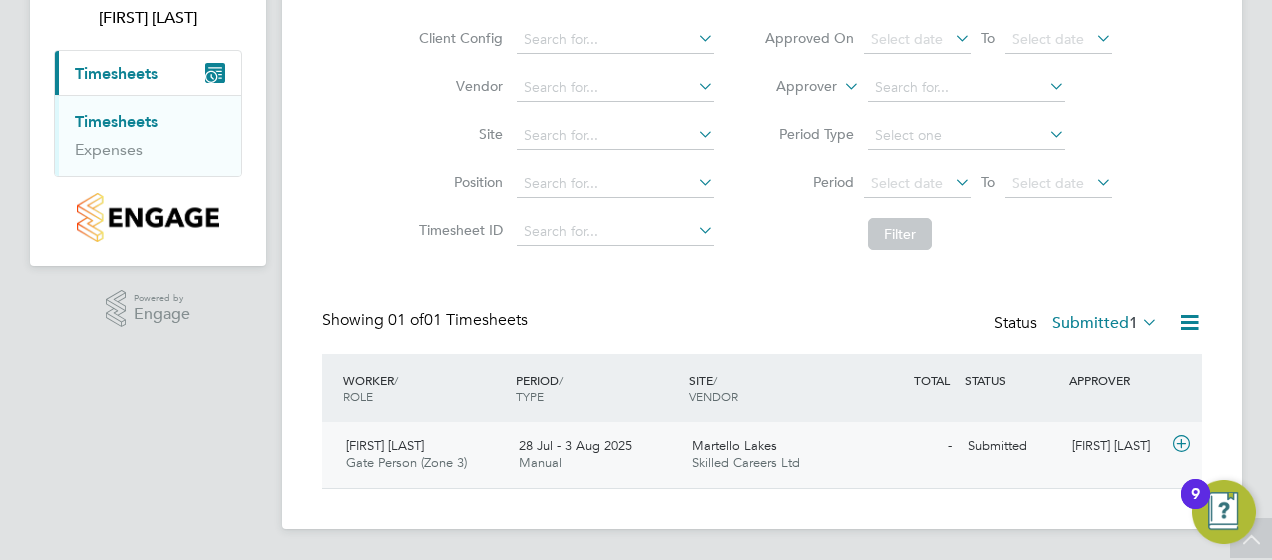click 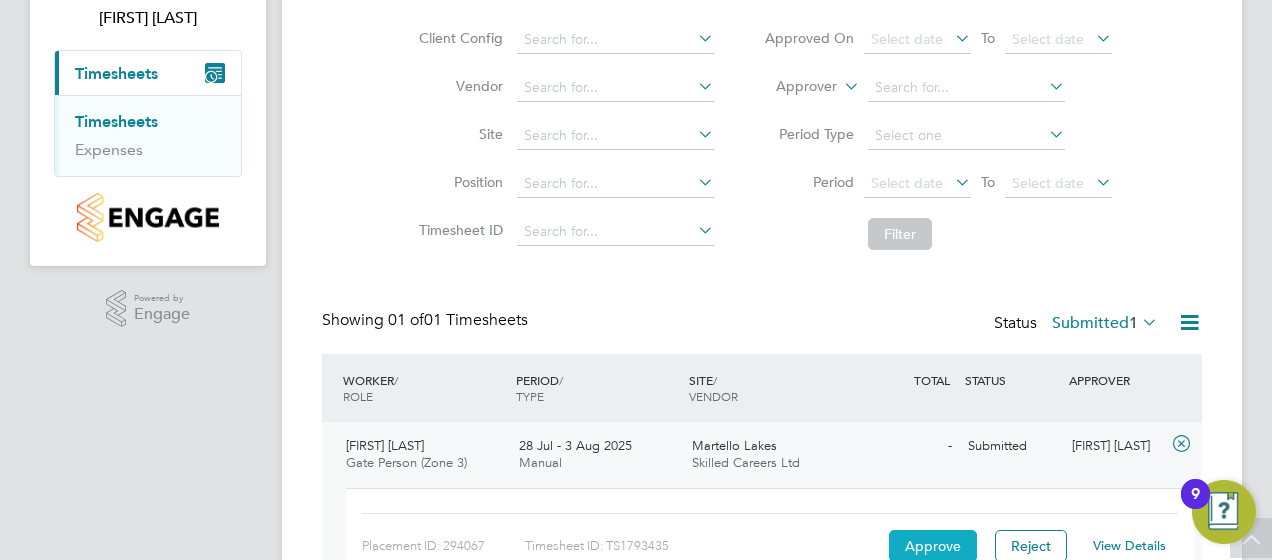 click on "Approve" 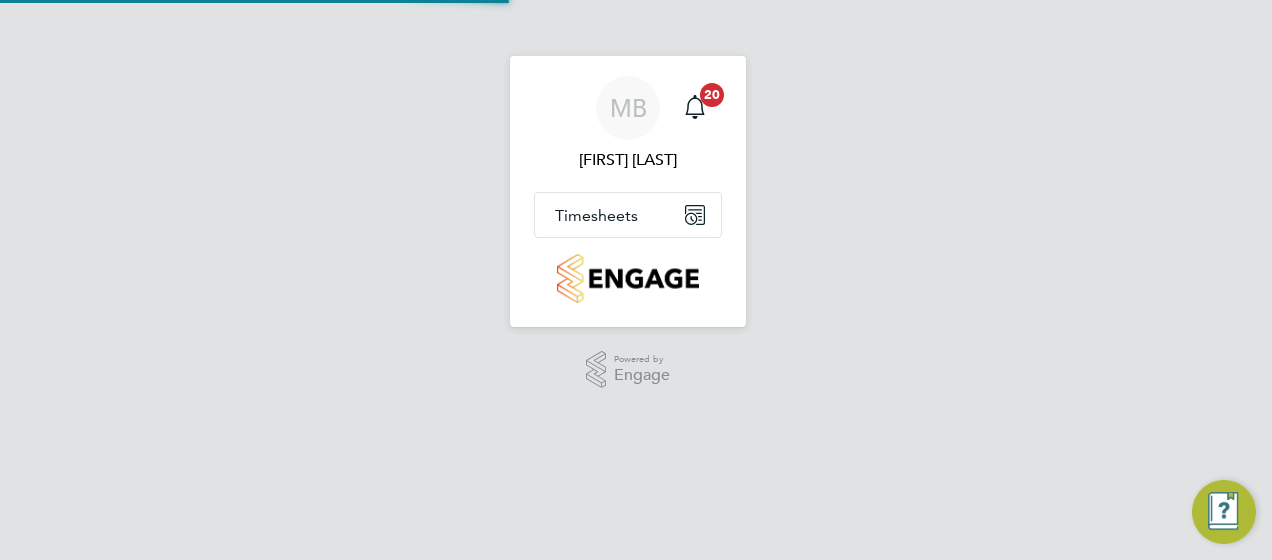 scroll, scrollTop: 0, scrollLeft: 0, axis: both 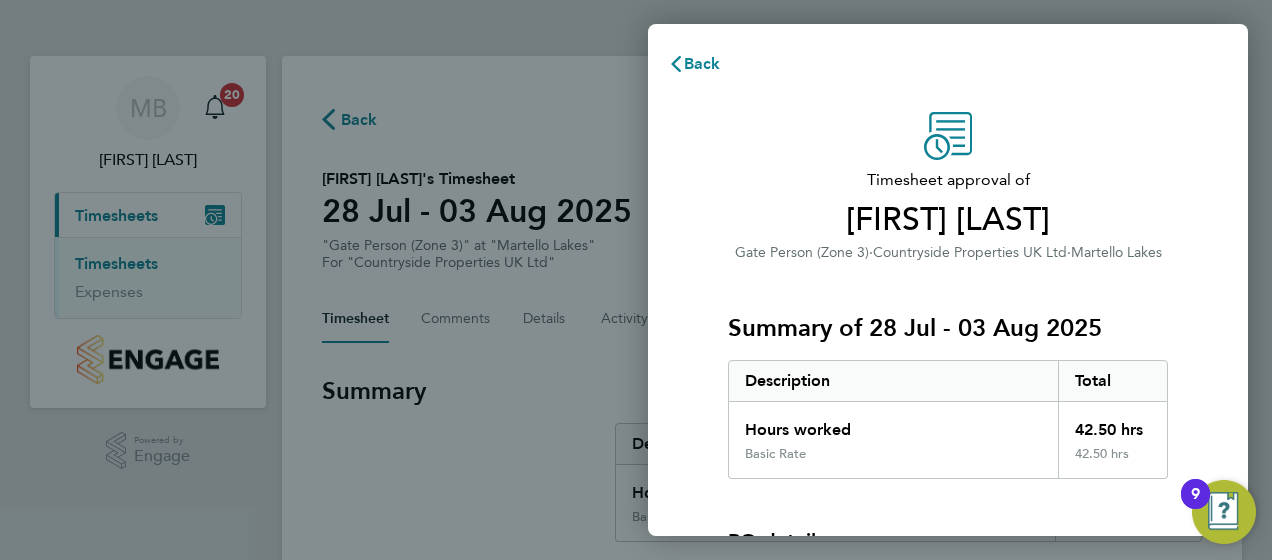 click on "Timesheet approval of [FIRST] [LAST] Gate Person (Zone 3) · Countryside Properties UK Ltd · [REGION] · Summary of 28 Jul - 03 Aug 2025 Description Total Hours worked 42.50 hrs Basic Rate 42.50 hrs PO details PO number Assign Please review all details before approving this timesheet. Timesheets for this client cannot be approved without a PO. Confirm Timesheet Approval" 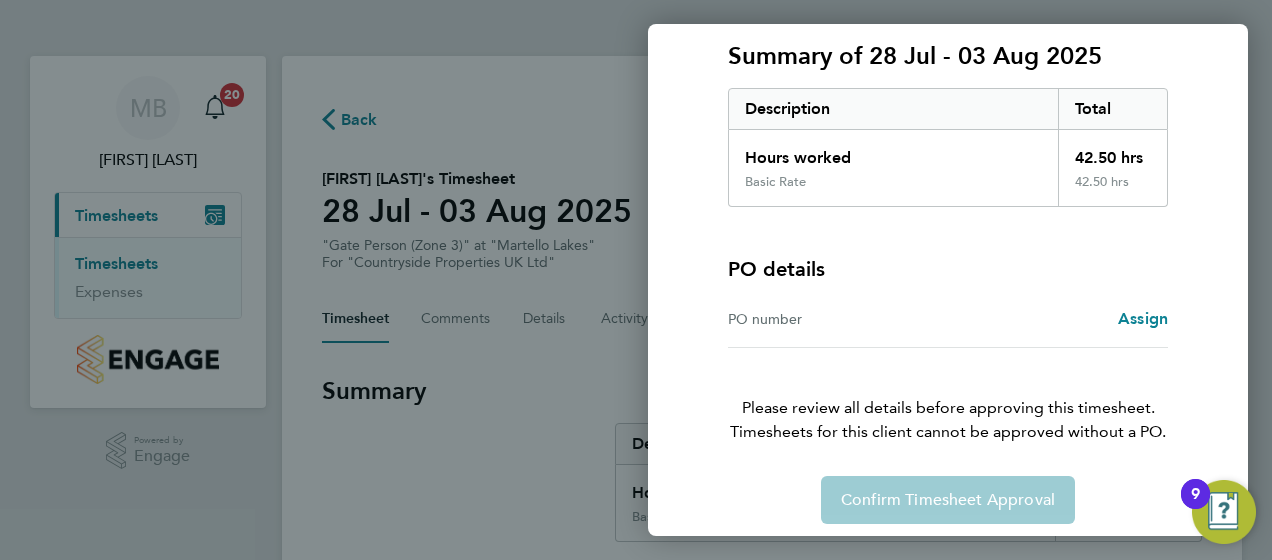 scroll, scrollTop: 282, scrollLeft: 0, axis: vertical 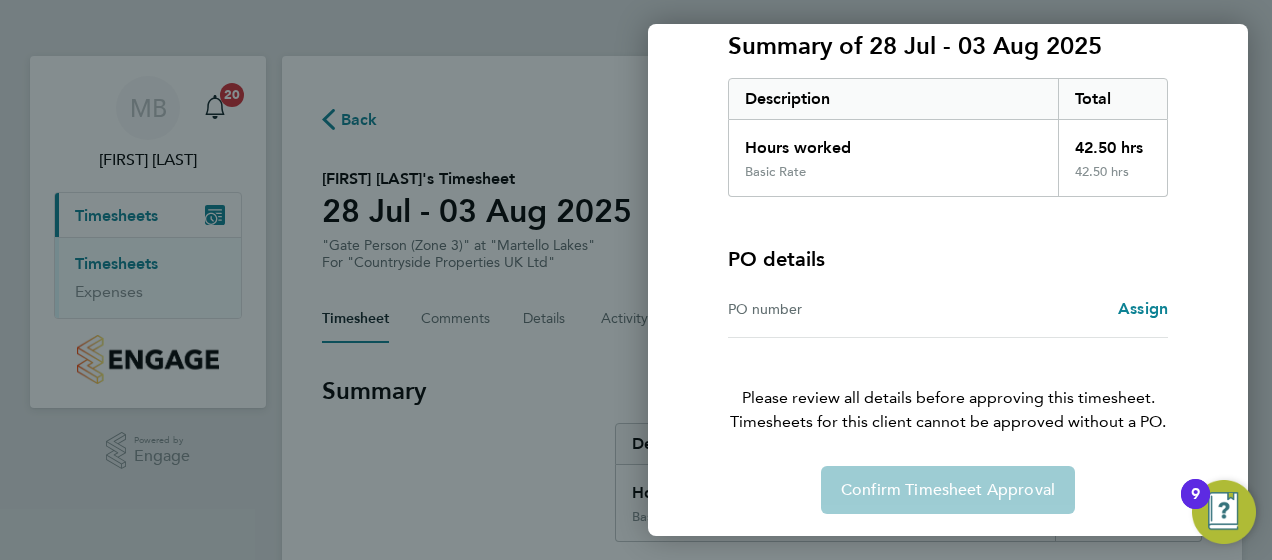 click on "Confirm Timesheet Approval" 